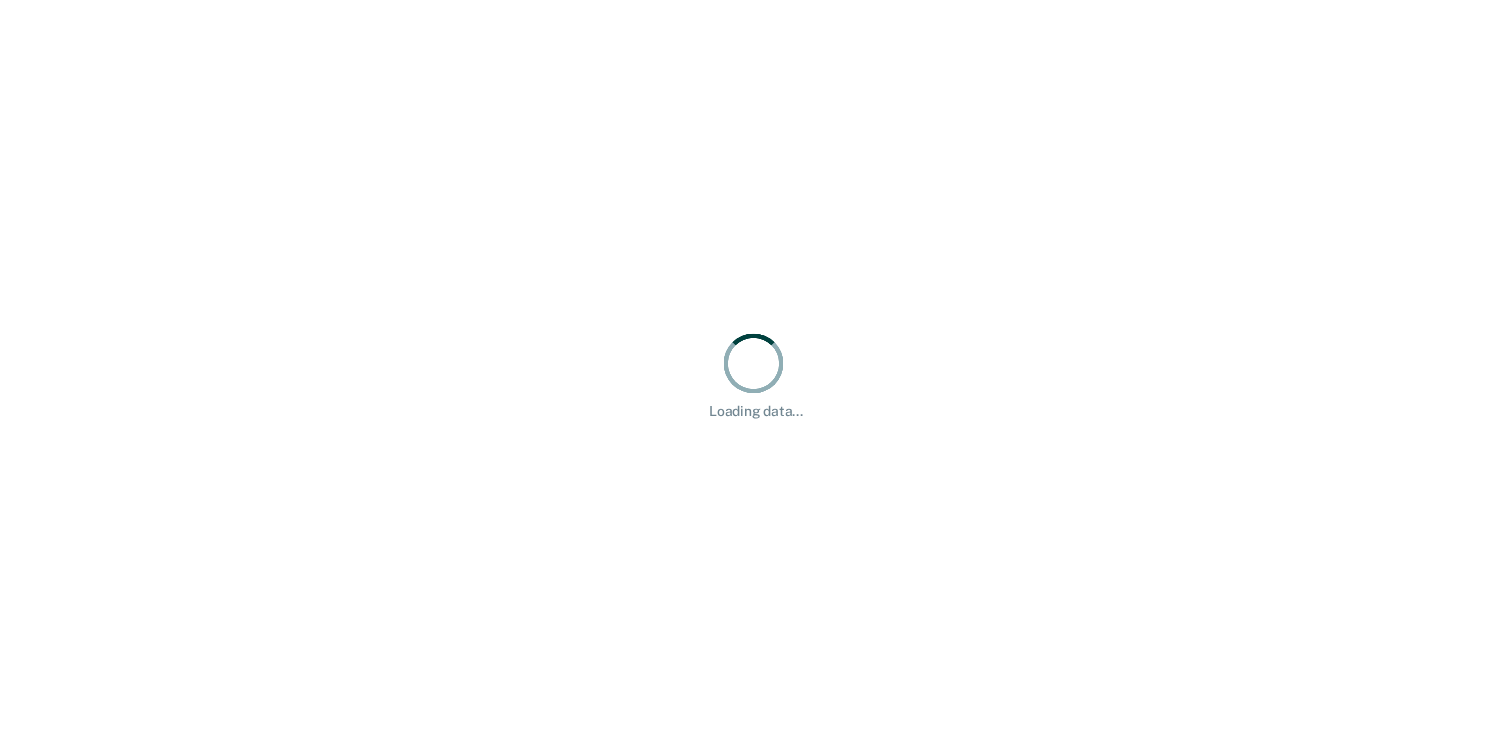 scroll, scrollTop: 0, scrollLeft: 0, axis: both 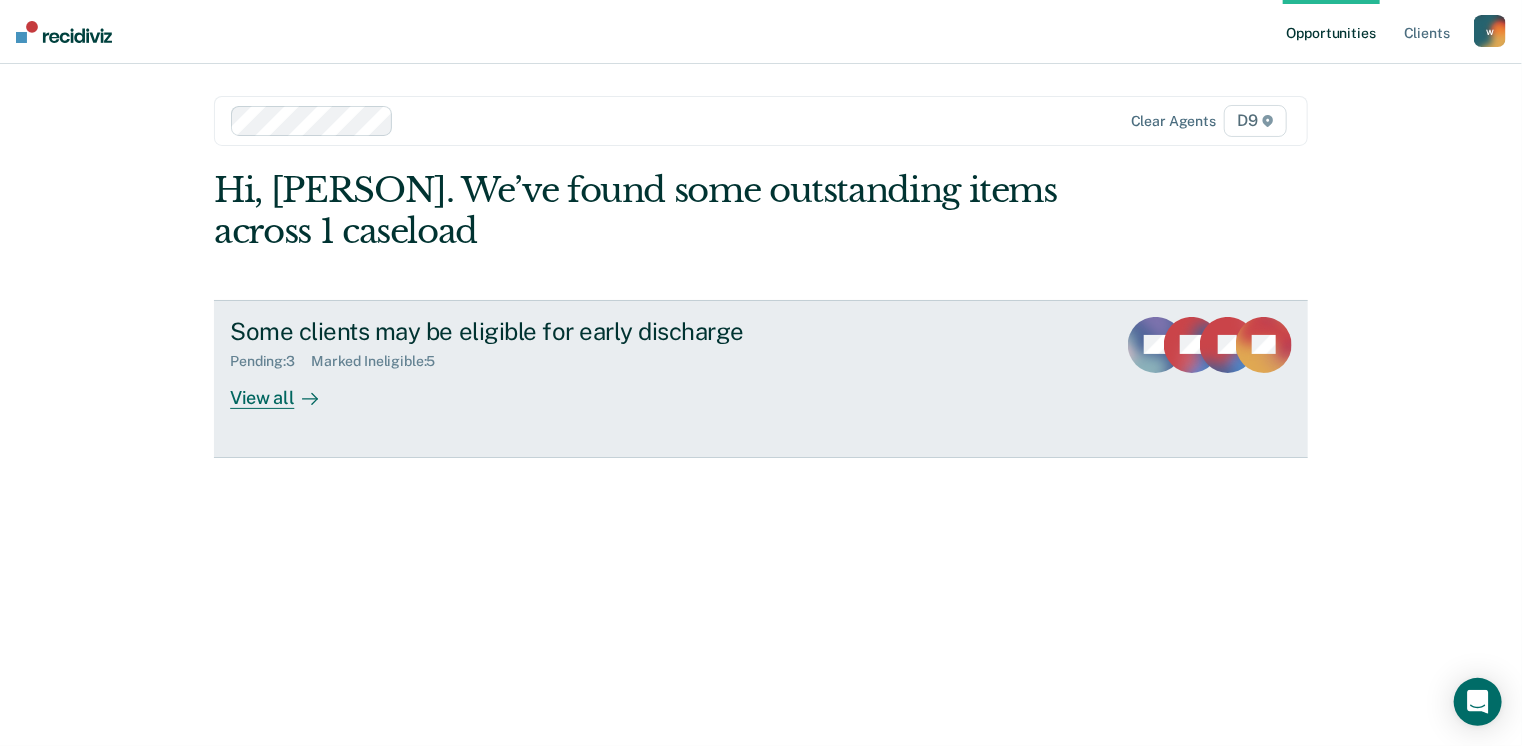 click on "View all" at bounding box center [286, 389] 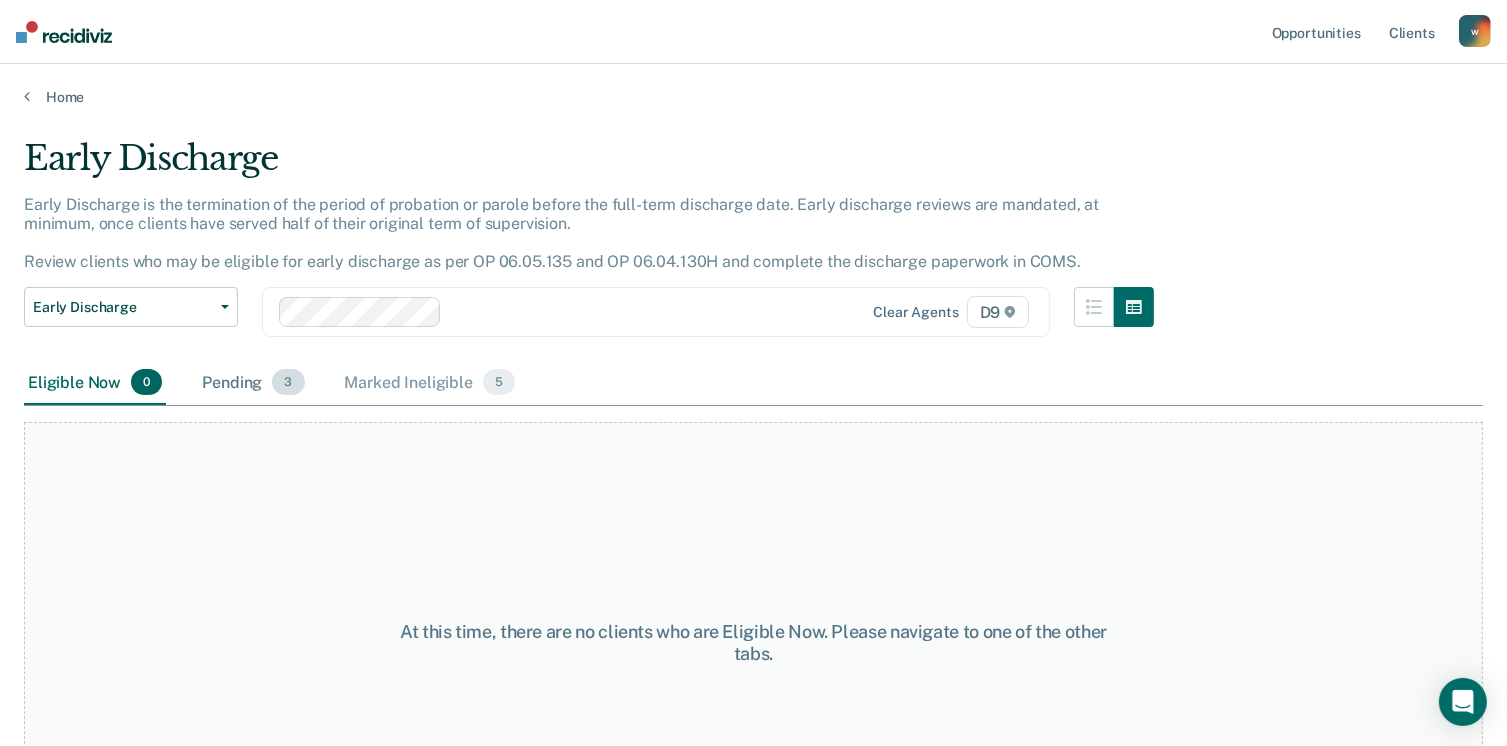 click on "Pending 3" at bounding box center [253, 383] 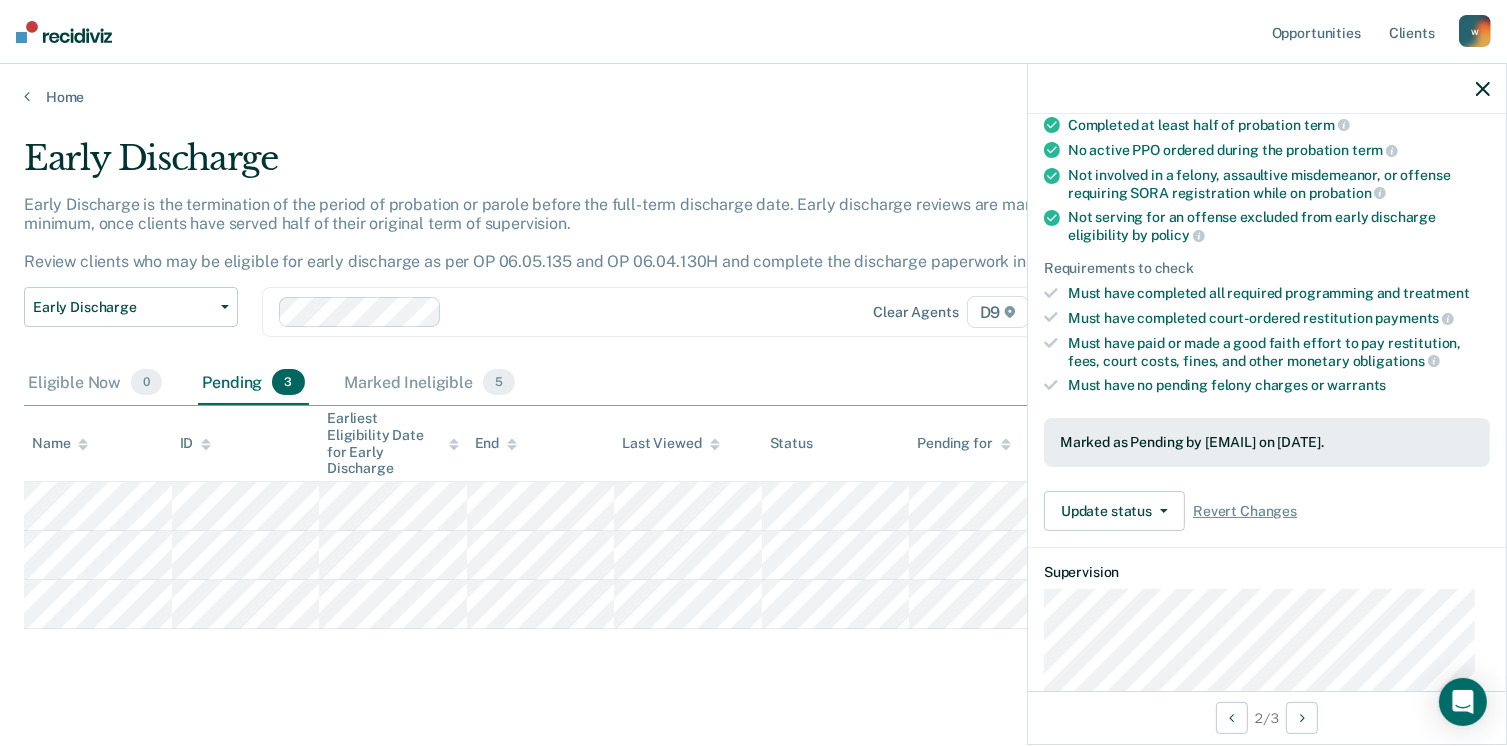 scroll, scrollTop: 200, scrollLeft: 0, axis: vertical 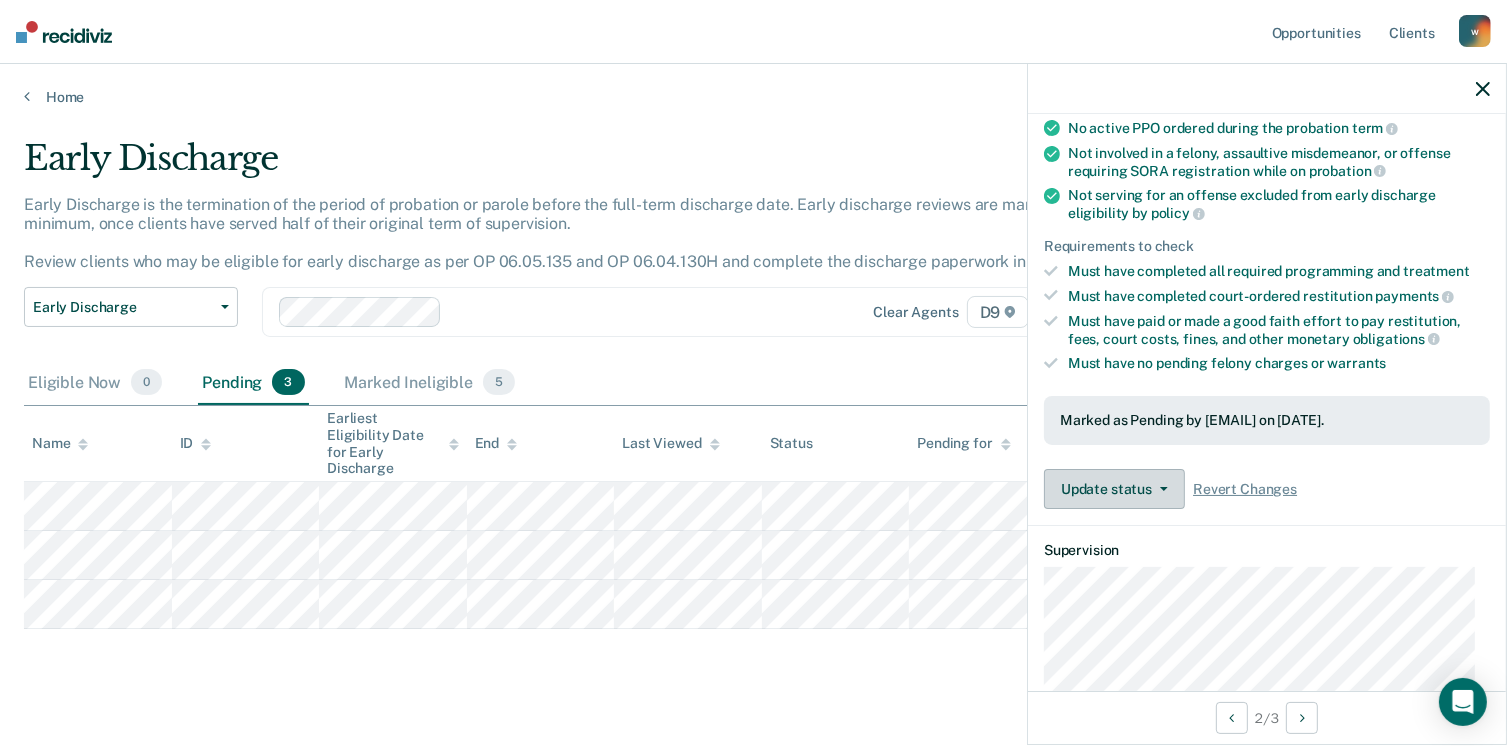 click at bounding box center [1164, 489] 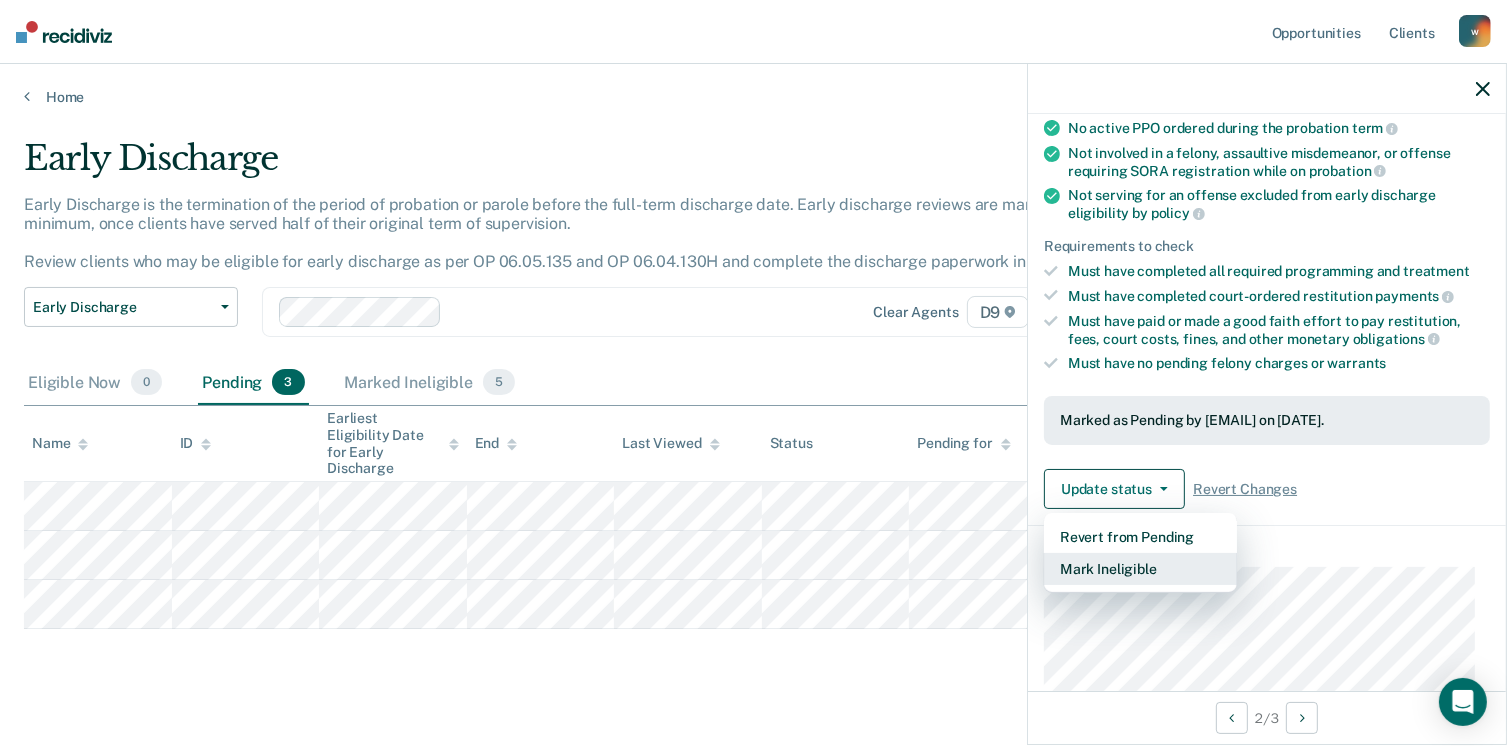 click on "Mark Ineligible" at bounding box center [1140, 569] 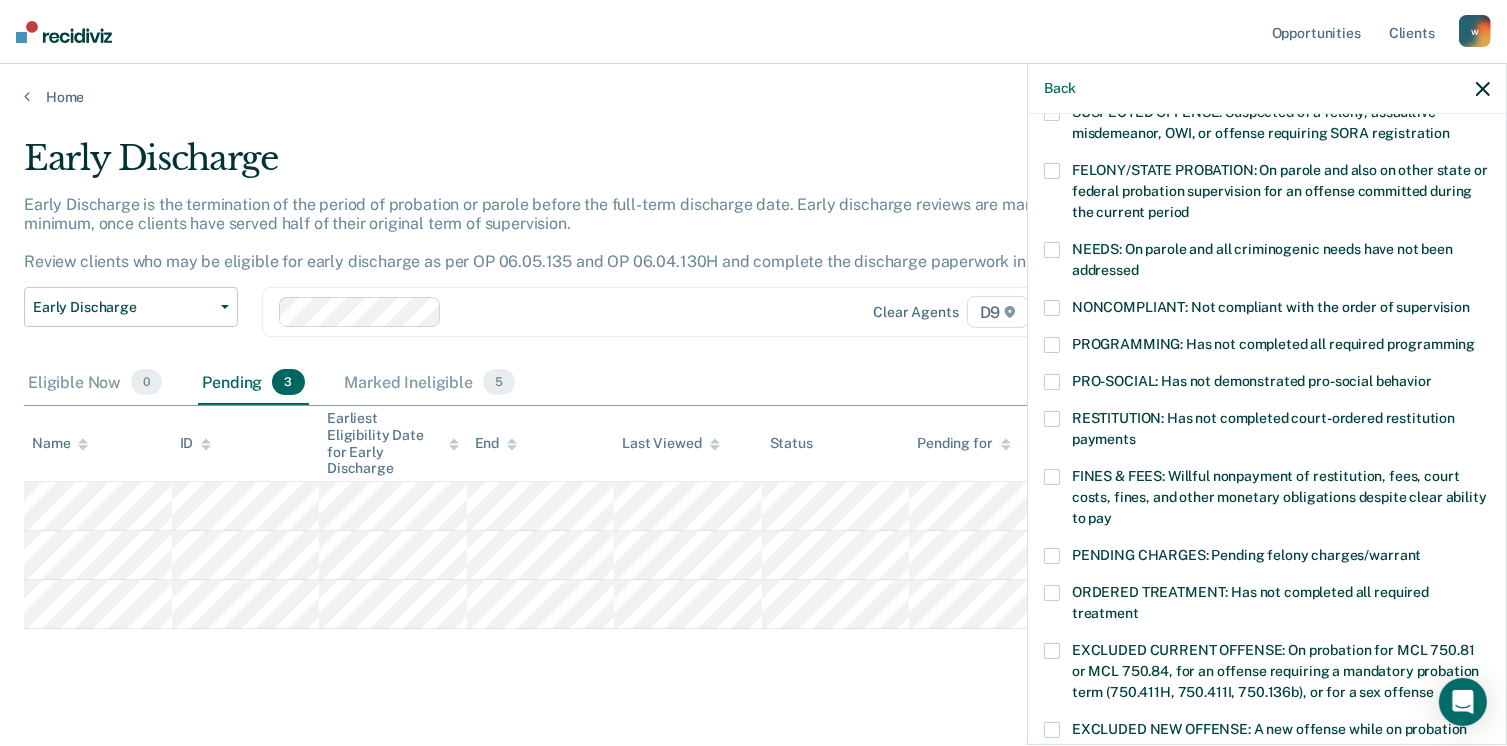 click at bounding box center (1052, 477) 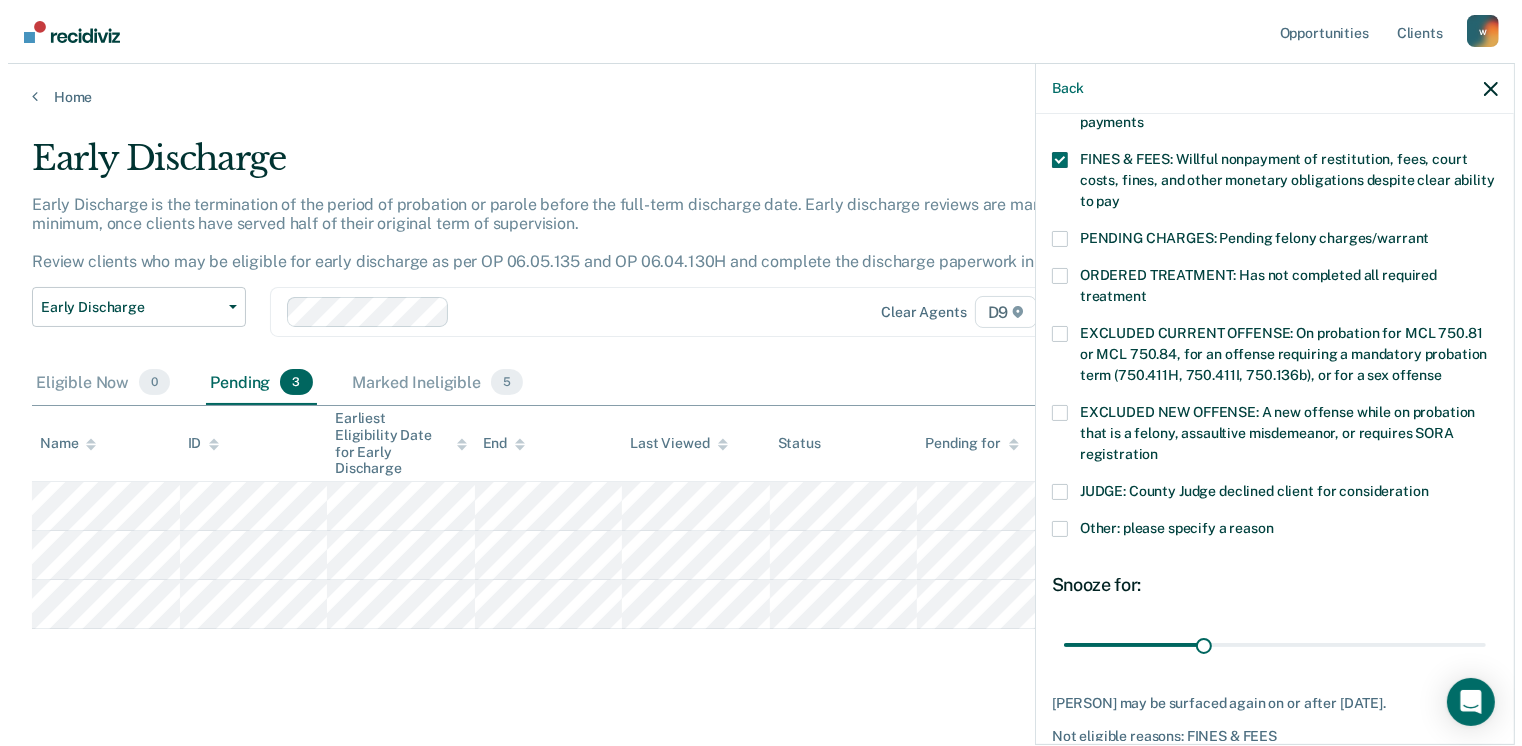 scroll, scrollTop: 600, scrollLeft: 0, axis: vertical 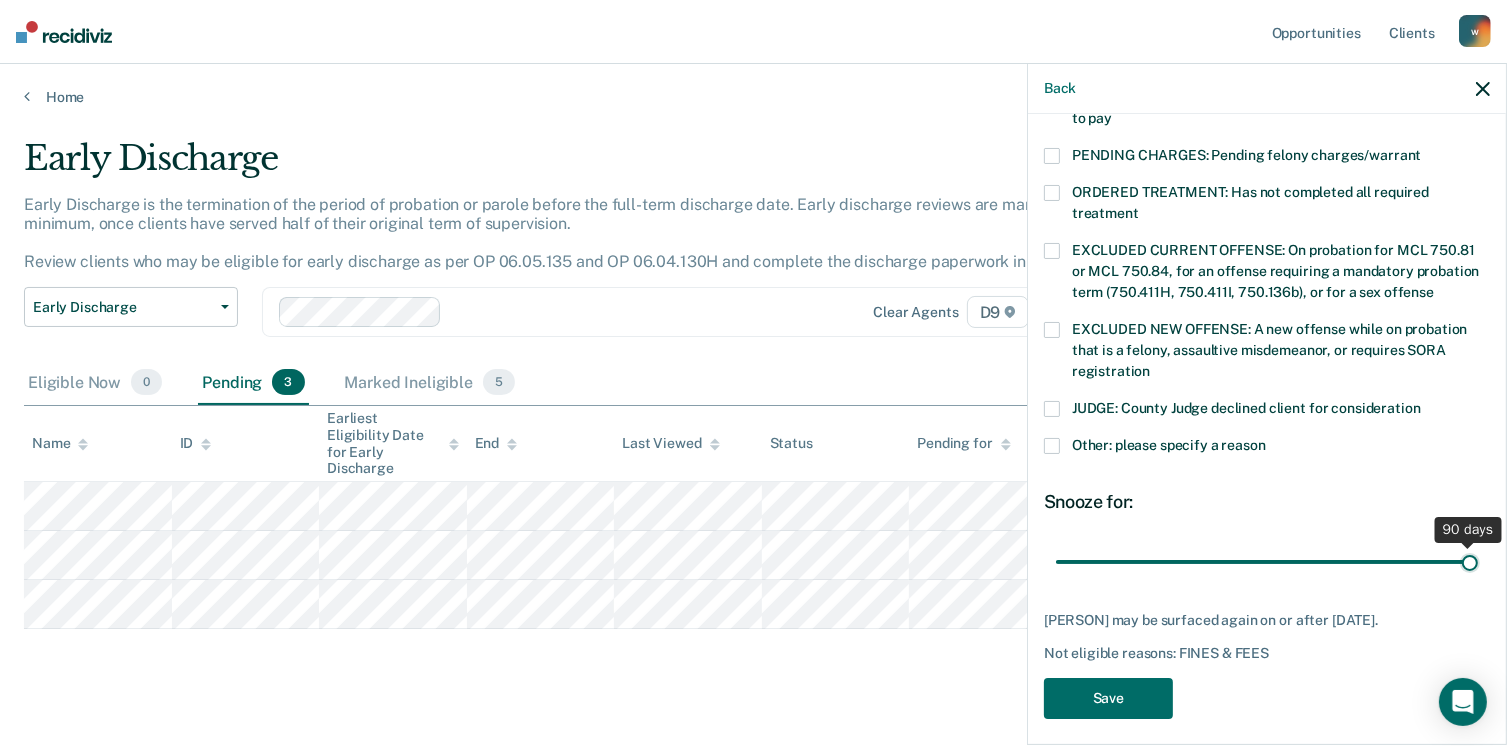 drag, startPoint x: 1190, startPoint y: 582, endPoint x: 1482, endPoint y: 577, distance: 292.04282 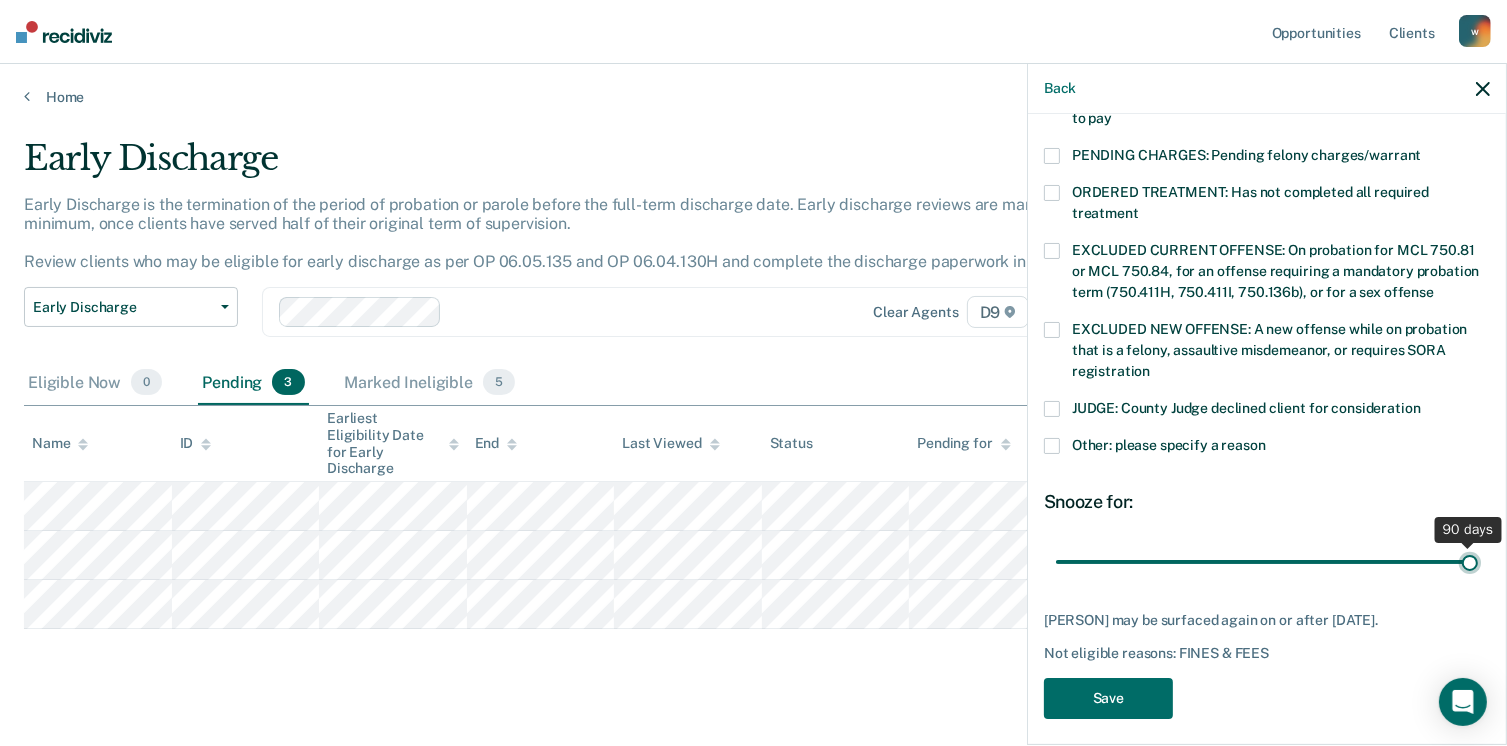 type on "90" 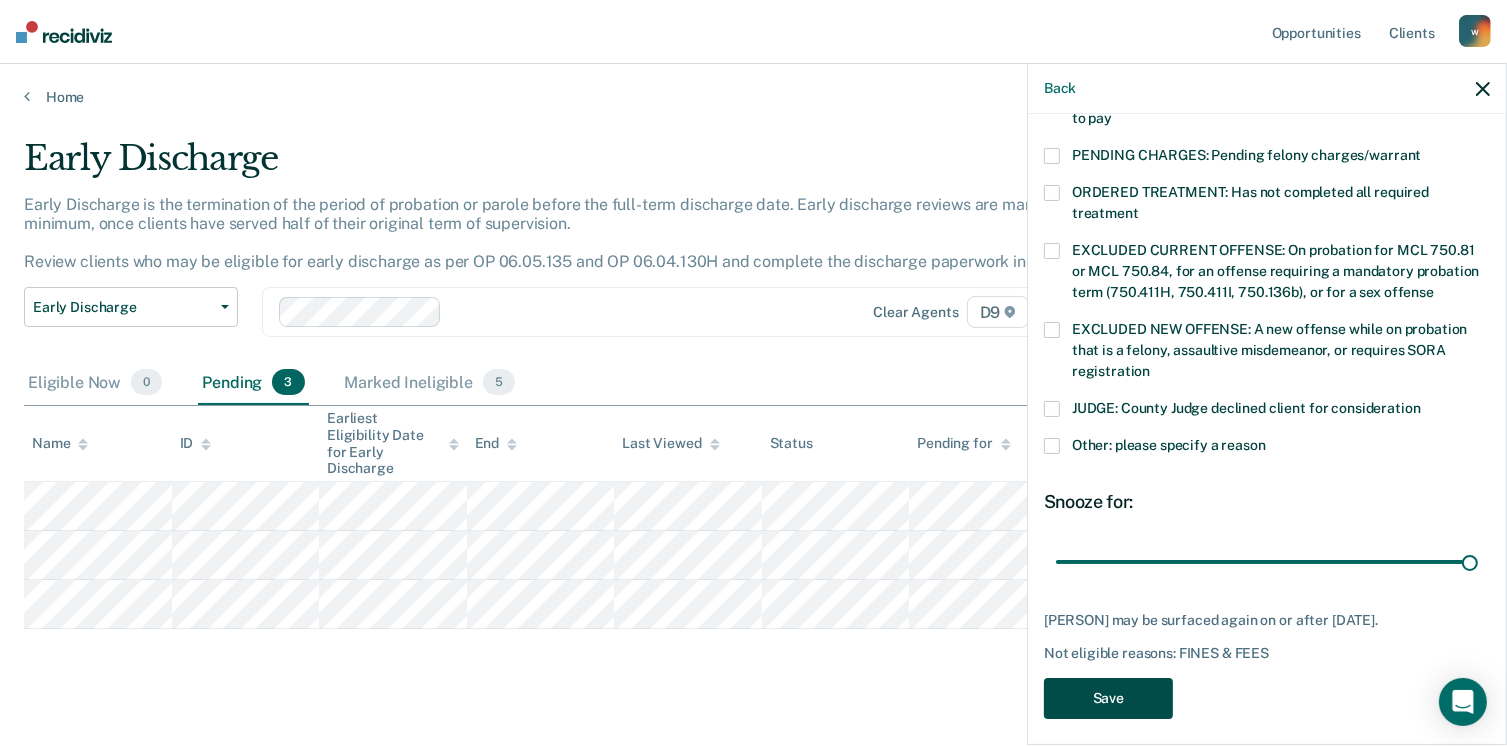 click on "Save" at bounding box center [1108, 698] 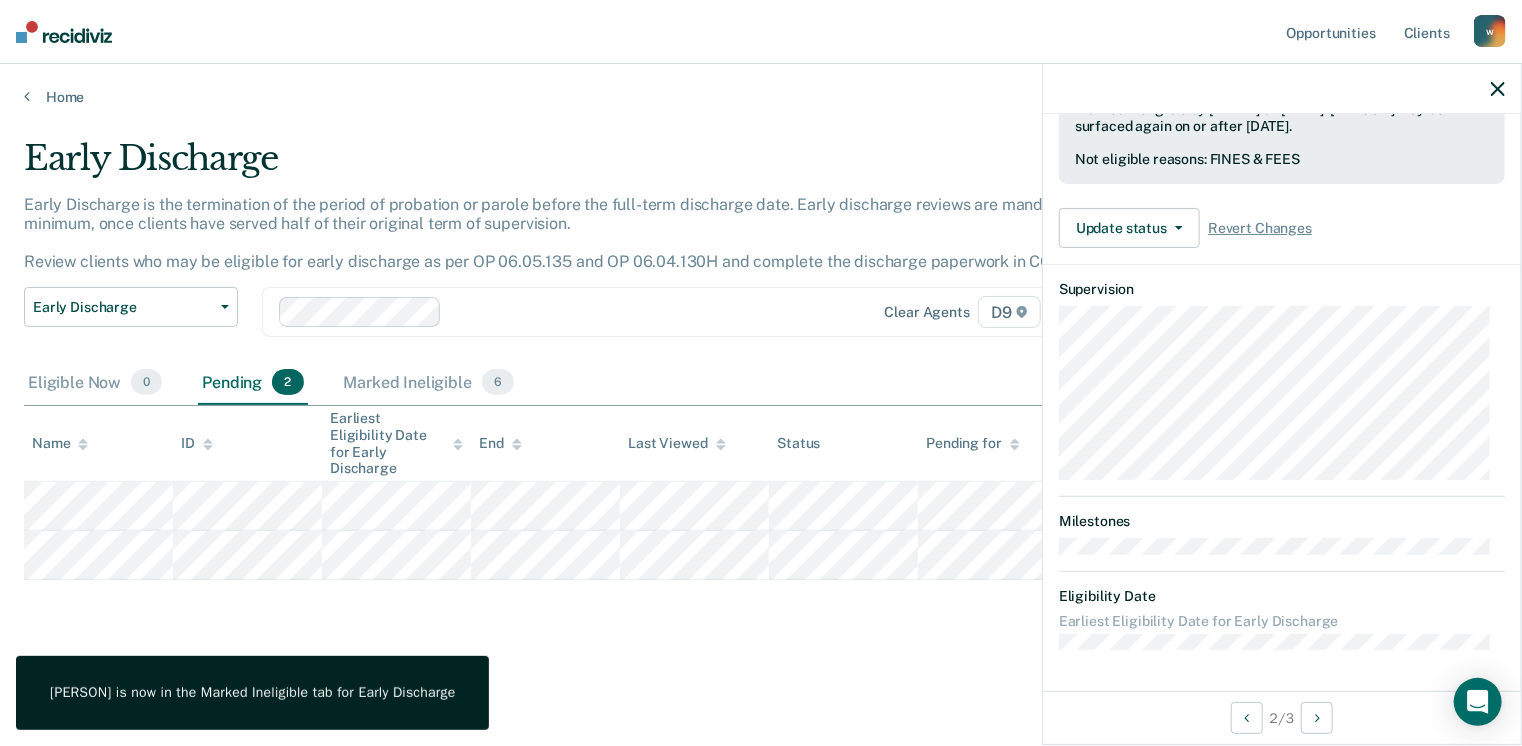 scroll, scrollTop: 519, scrollLeft: 0, axis: vertical 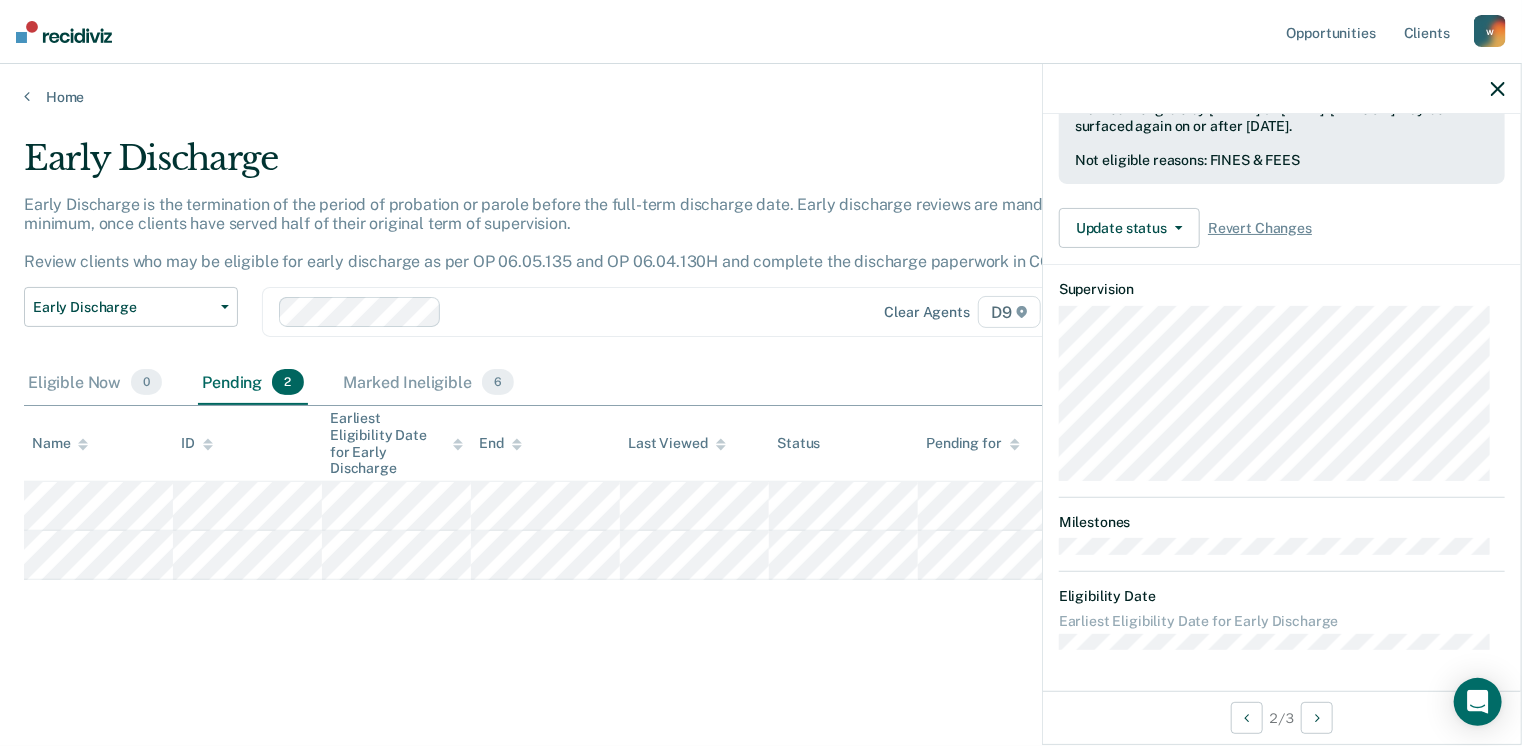 click at bounding box center (1498, 89) 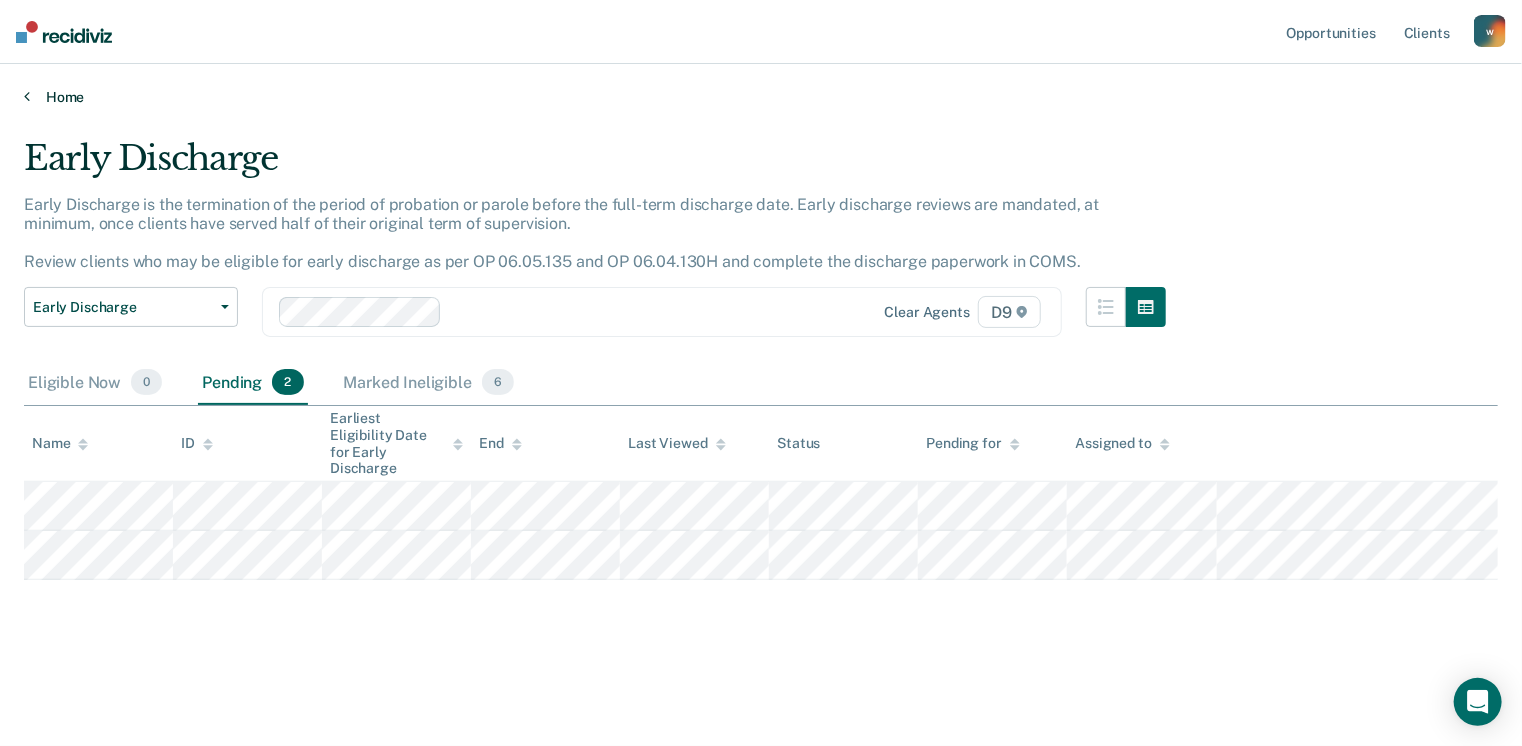 click on "Home" at bounding box center [761, 97] 